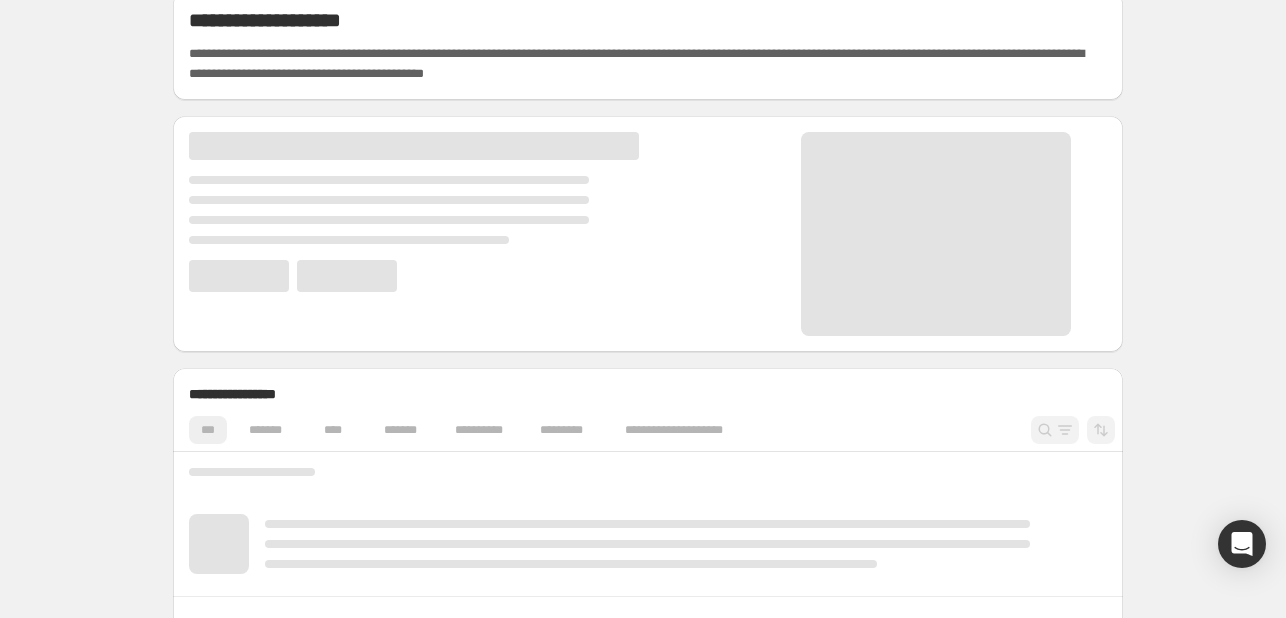 scroll, scrollTop: 186, scrollLeft: 0, axis: vertical 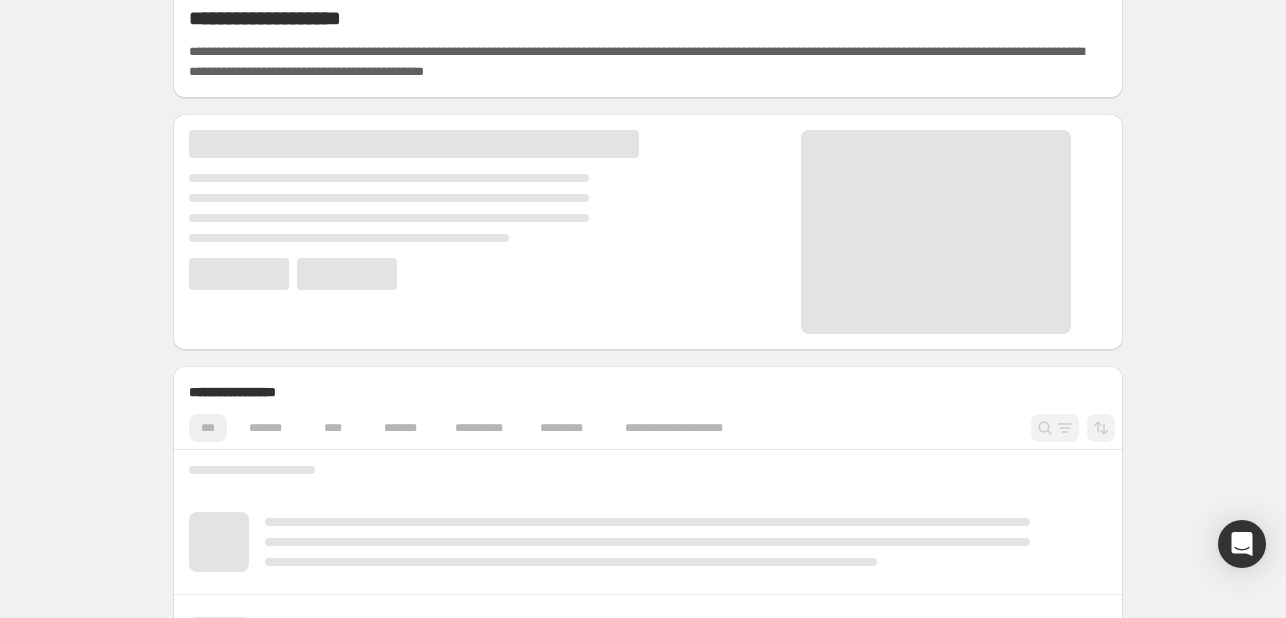 click on "*******" at bounding box center [265, 428] 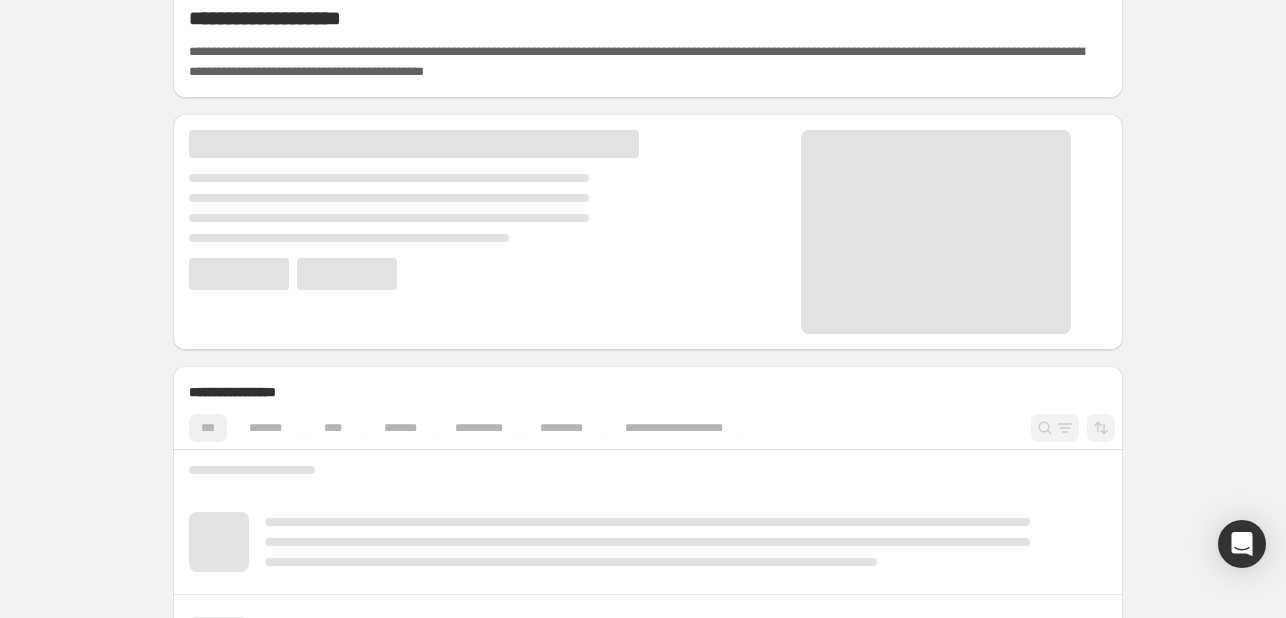 click on "*******" at bounding box center (265, 428) 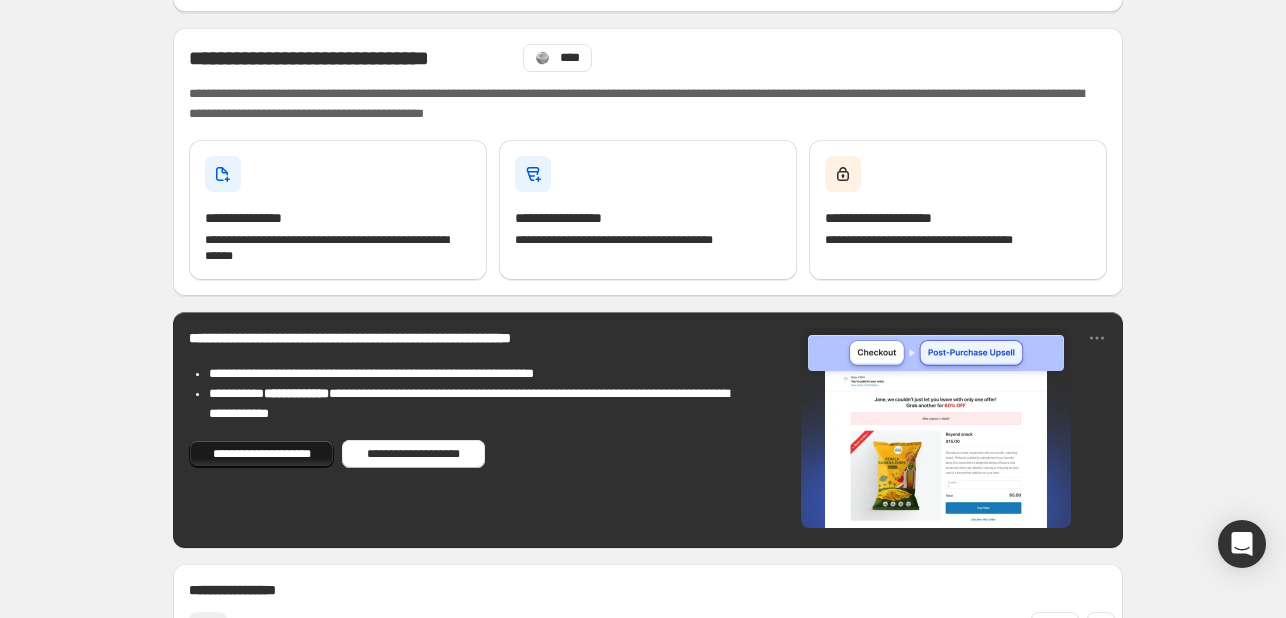 scroll, scrollTop: 284, scrollLeft: 0, axis: vertical 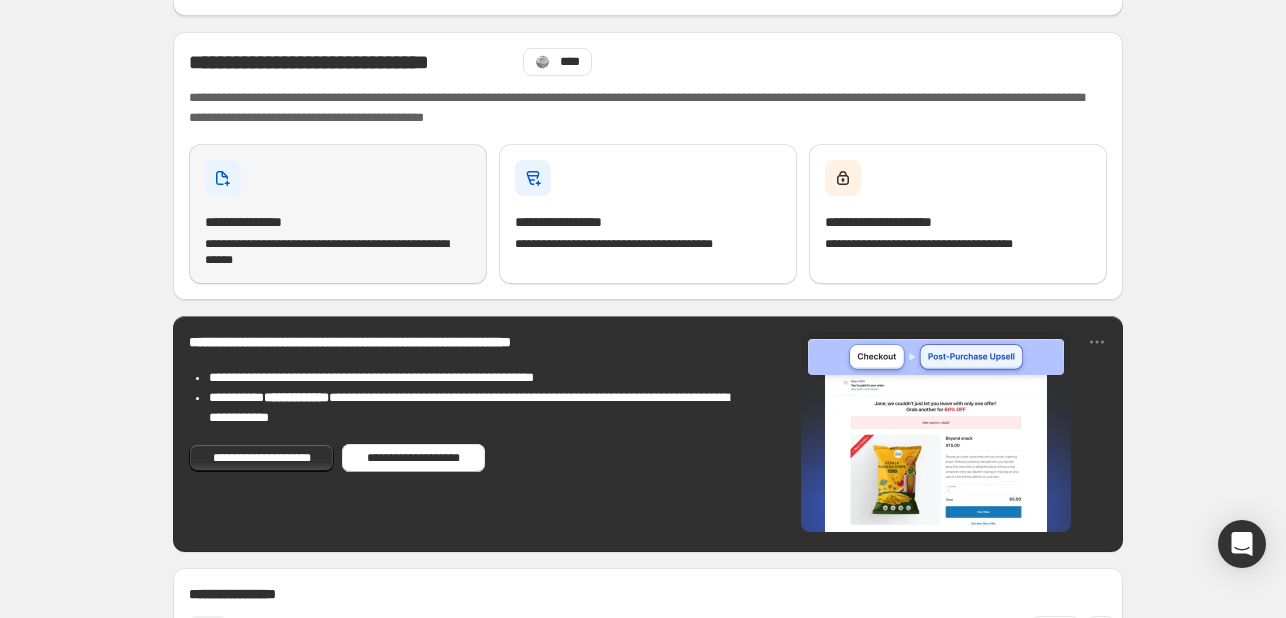 click on "**********" at bounding box center [338, 214] 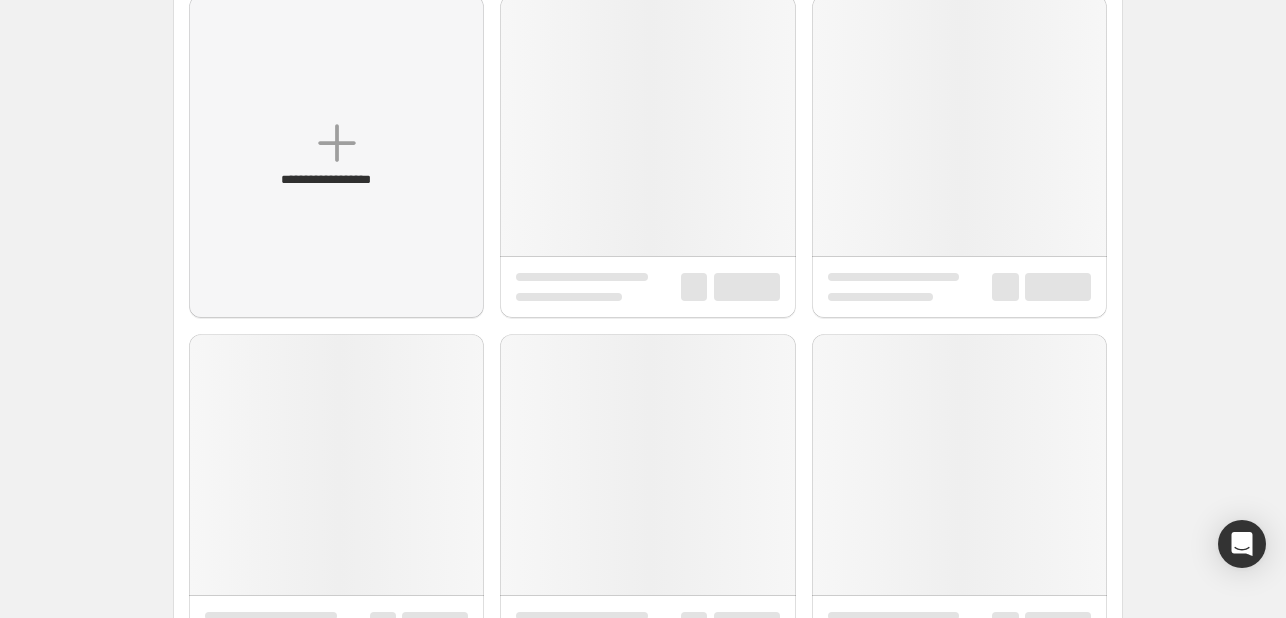 scroll, scrollTop: 0, scrollLeft: 0, axis: both 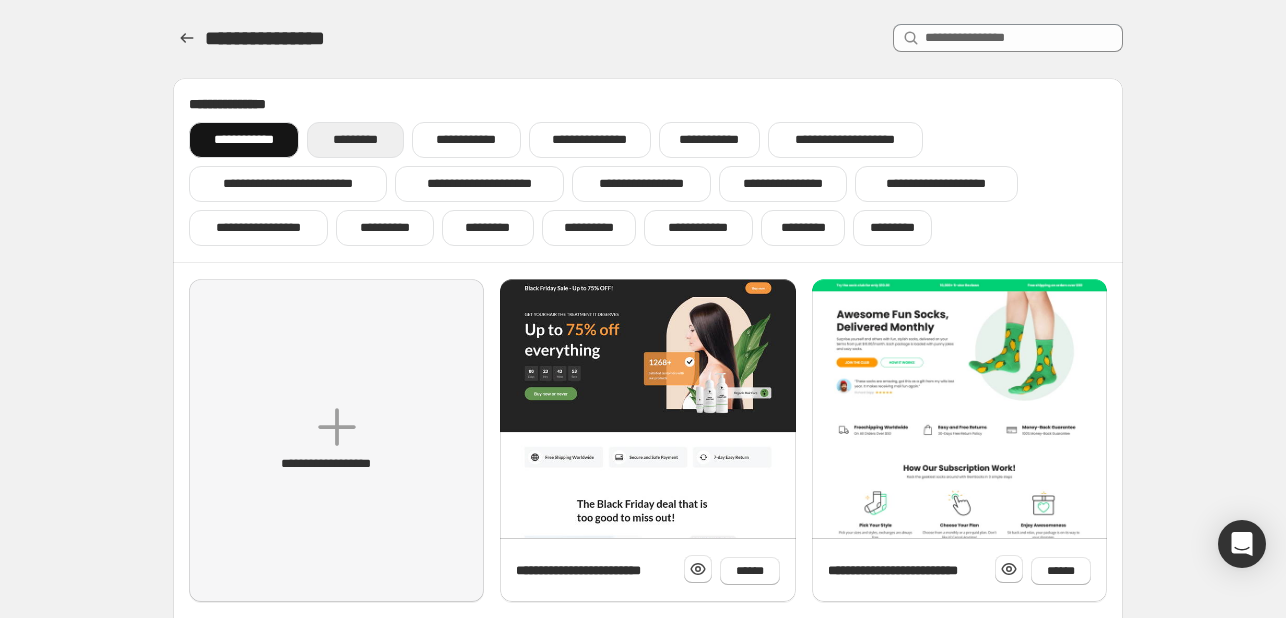 click on "*********" at bounding box center [355, 140] 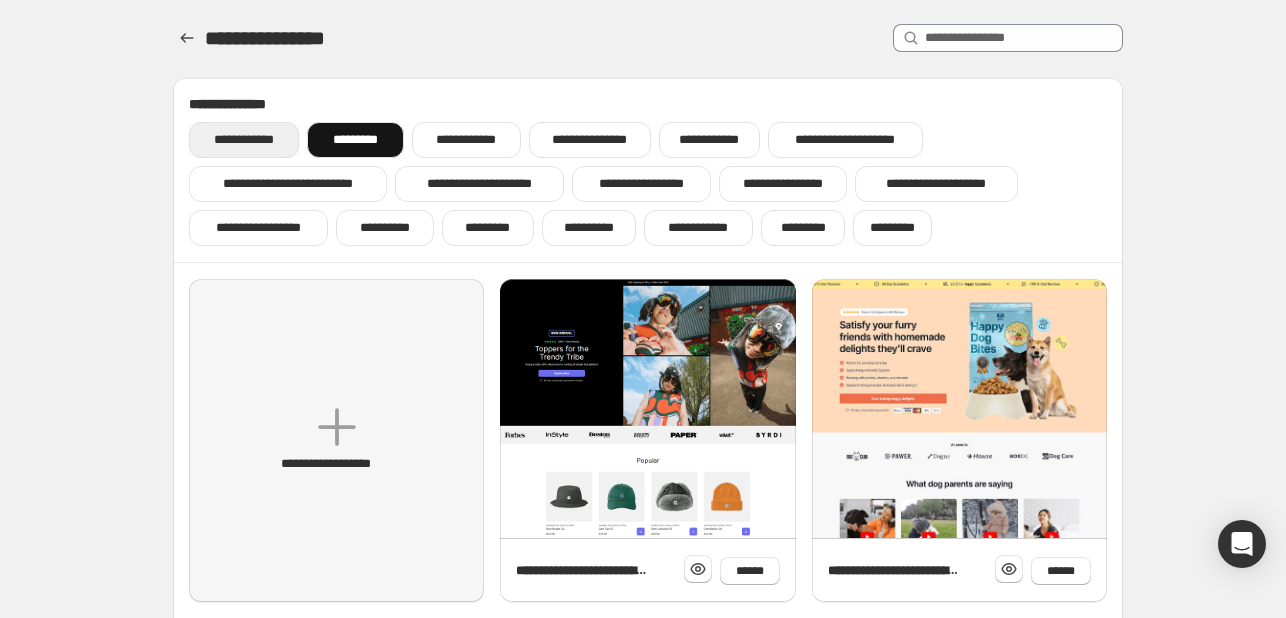 click on "**********" at bounding box center (244, 140) 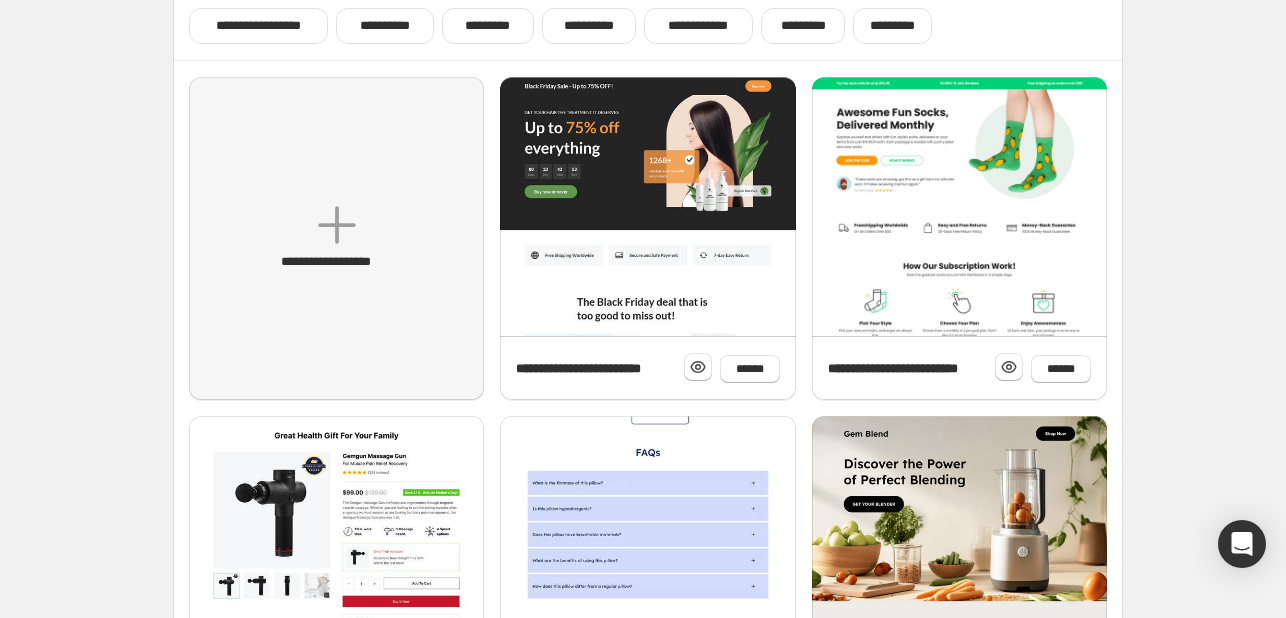 scroll, scrollTop: 0, scrollLeft: 0, axis: both 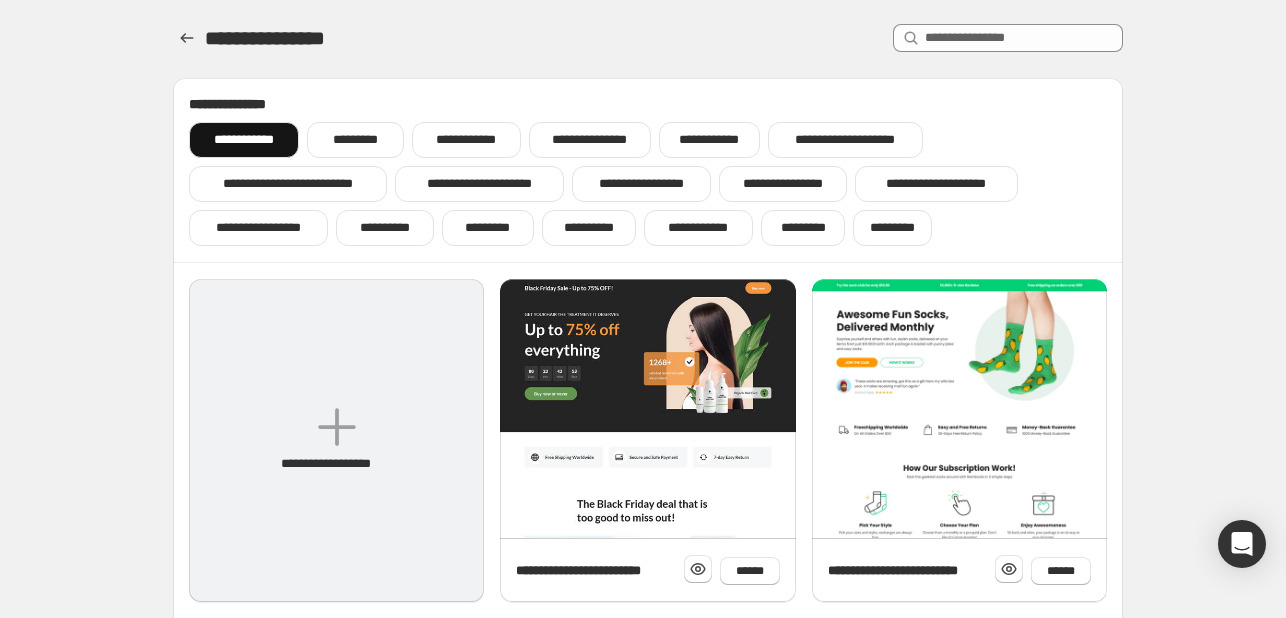 click on "**********" at bounding box center (336, 440) 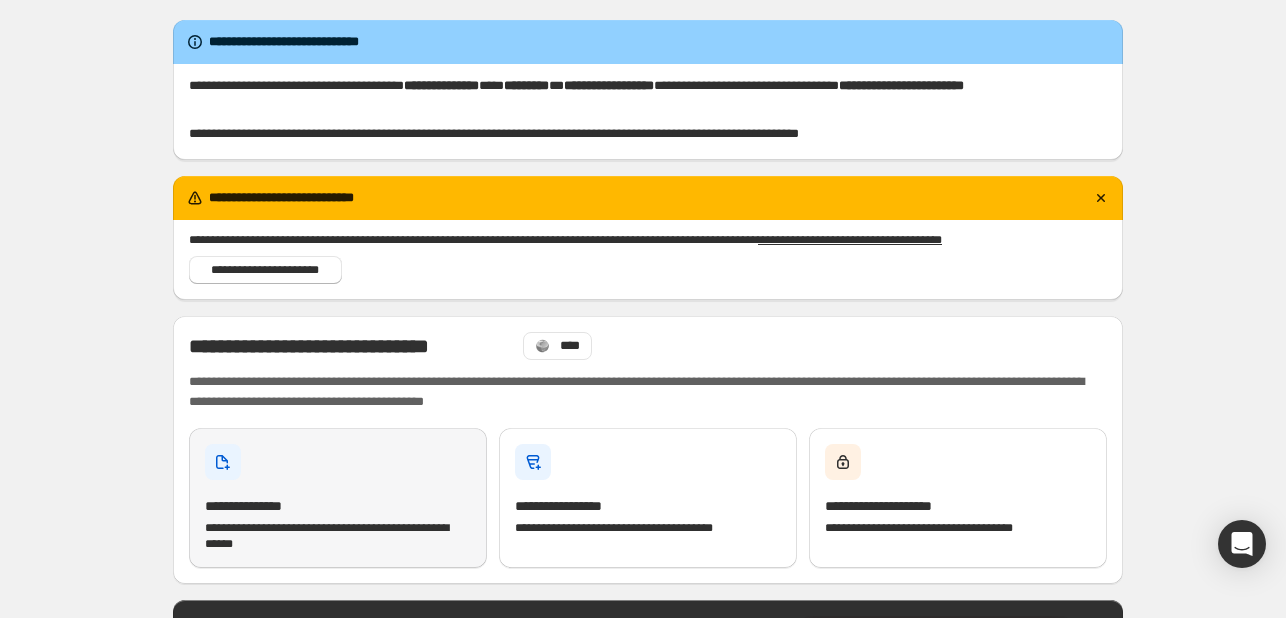 drag, startPoint x: 309, startPoint y: 496, endPoint x: 226, endPoint y: 429, distance: 106.66771 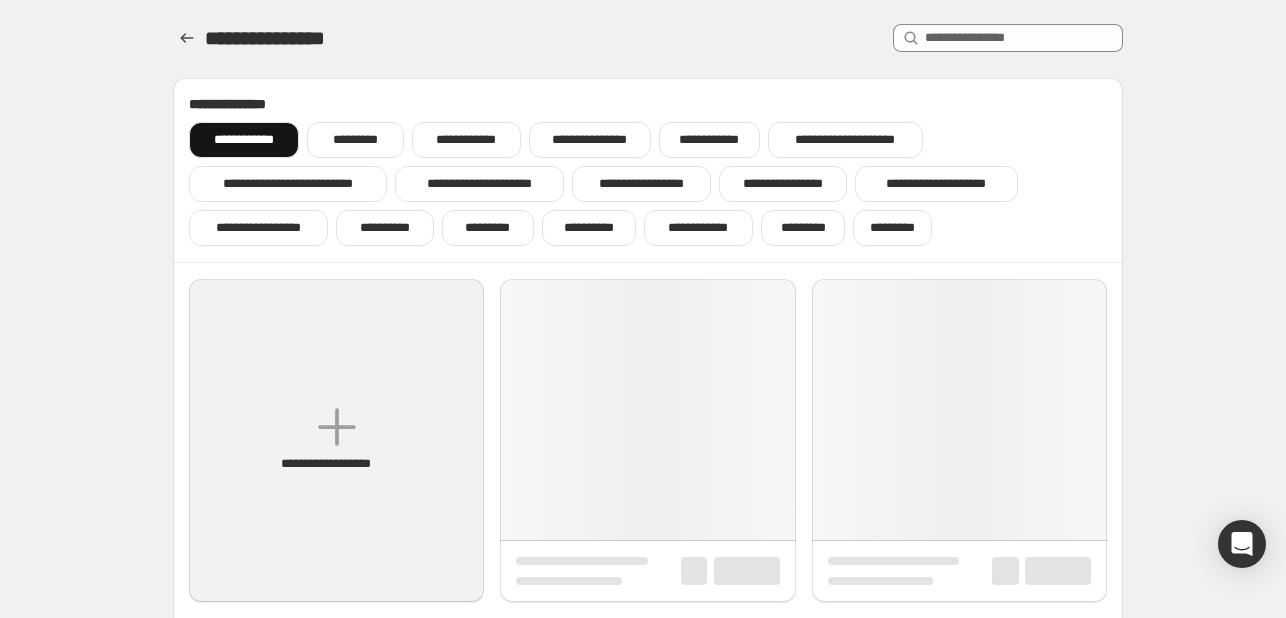 click on "**********" at bounding box center (336, 440) 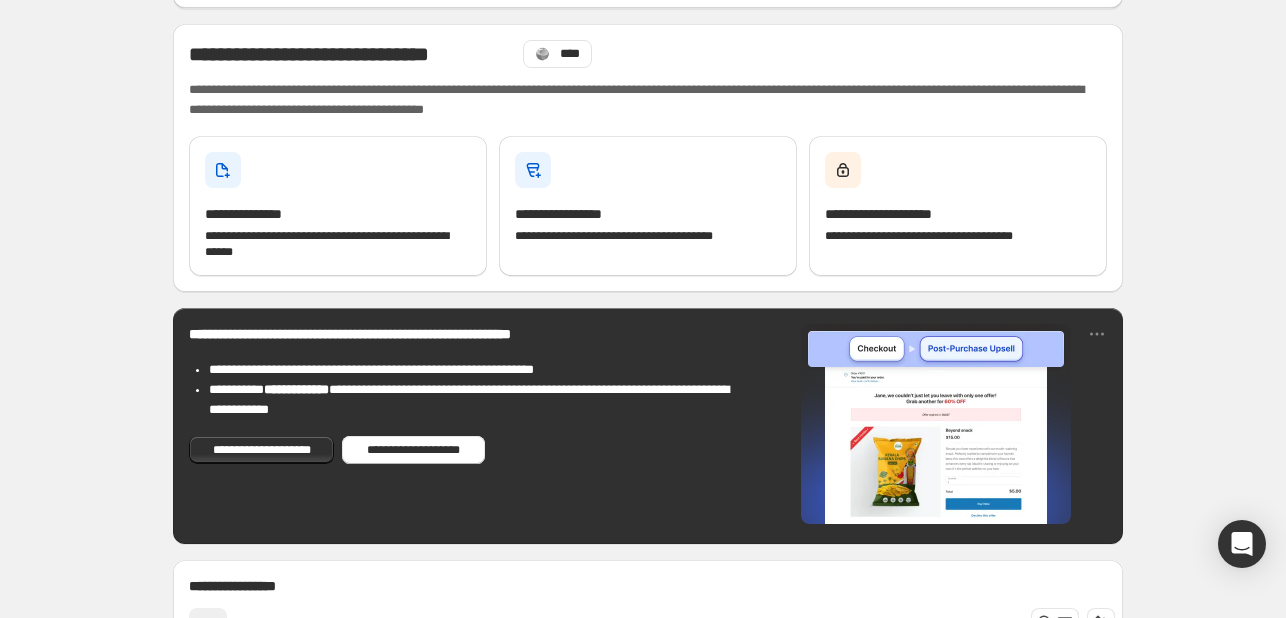 scroll, scrollTop: 291, scrollLeft: 0, axis: vertical 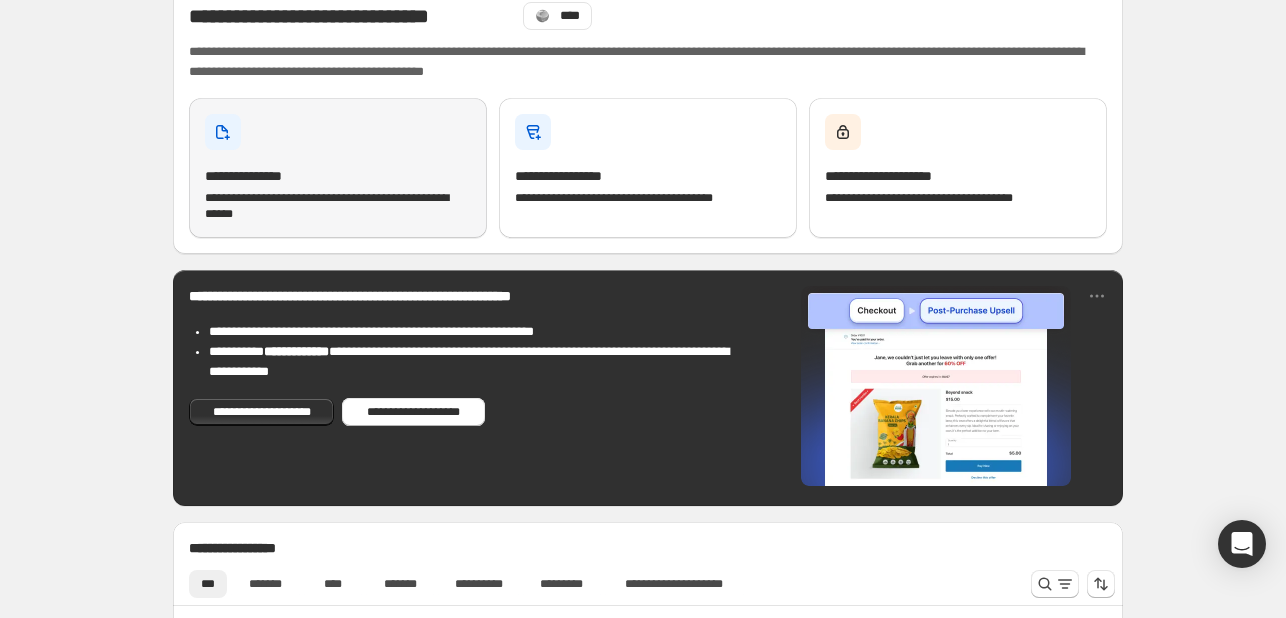click on "**********" at bounding box center (338, 176) 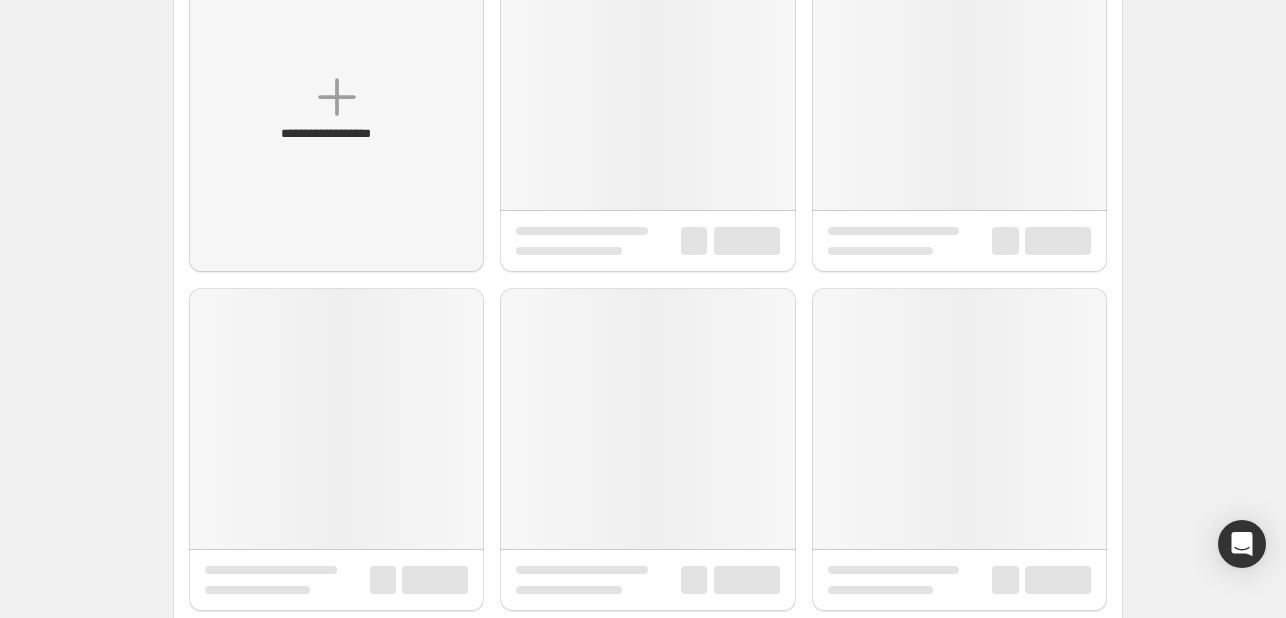 scroll, scrollTop: 0, scrollLeft: 0, axis: both 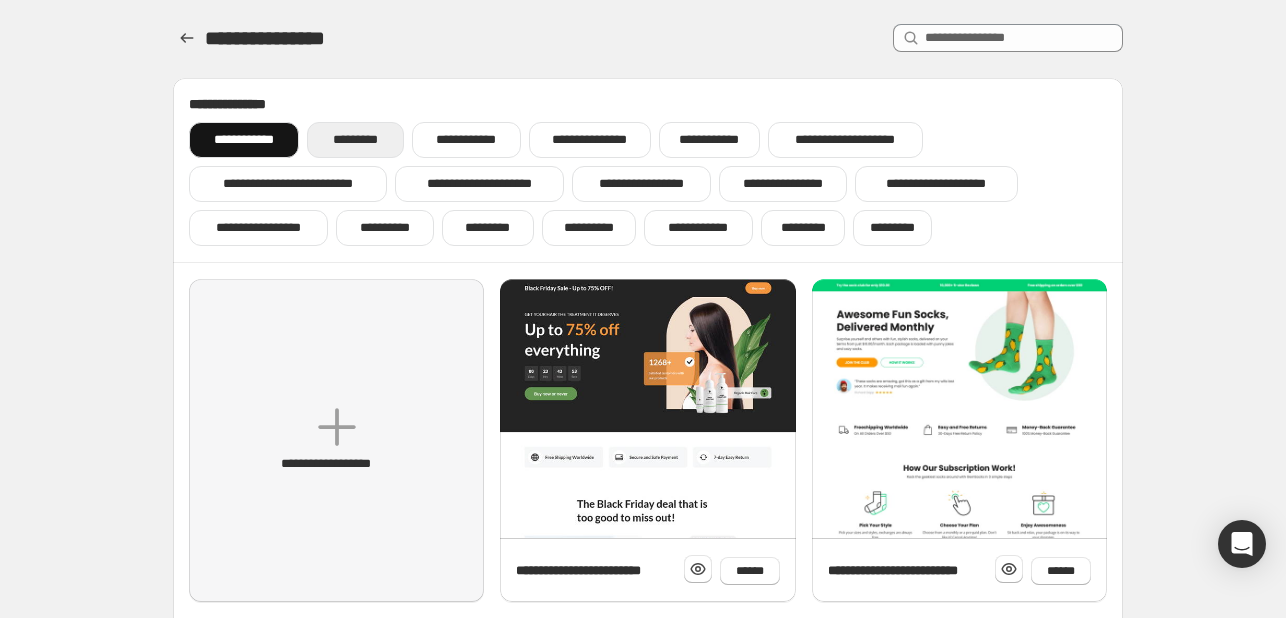 click on "*********" at bounding box center [355, 140] 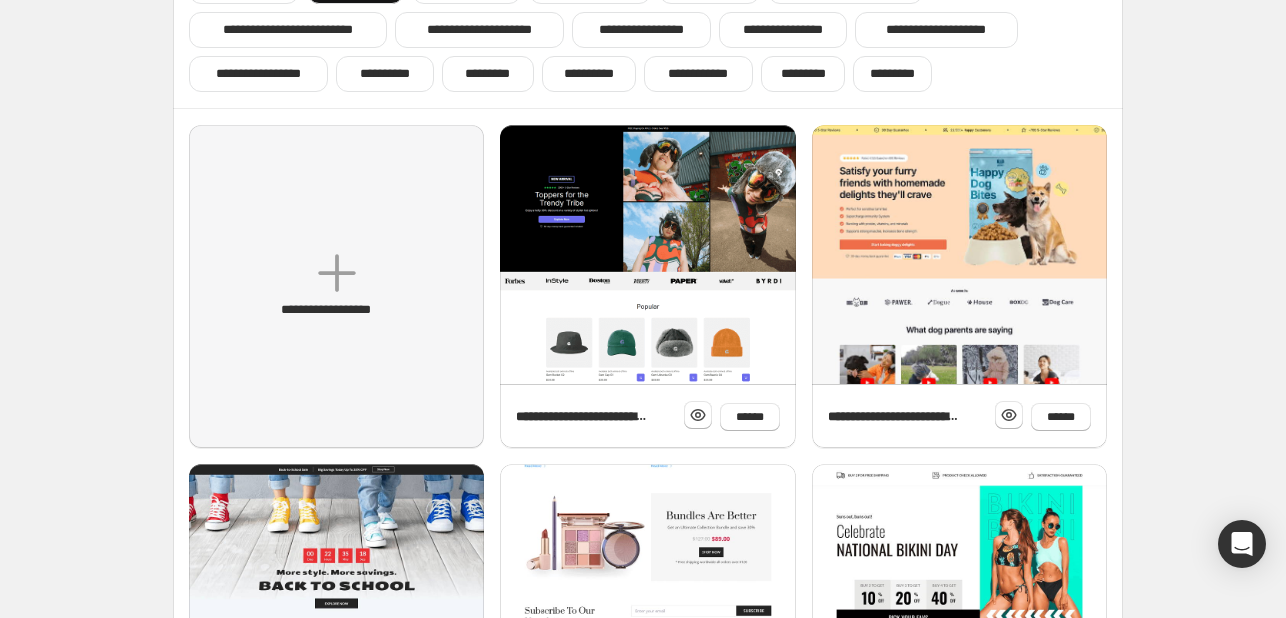 scroll, scrollTop: 0, scrollLeft: 0, axis: both 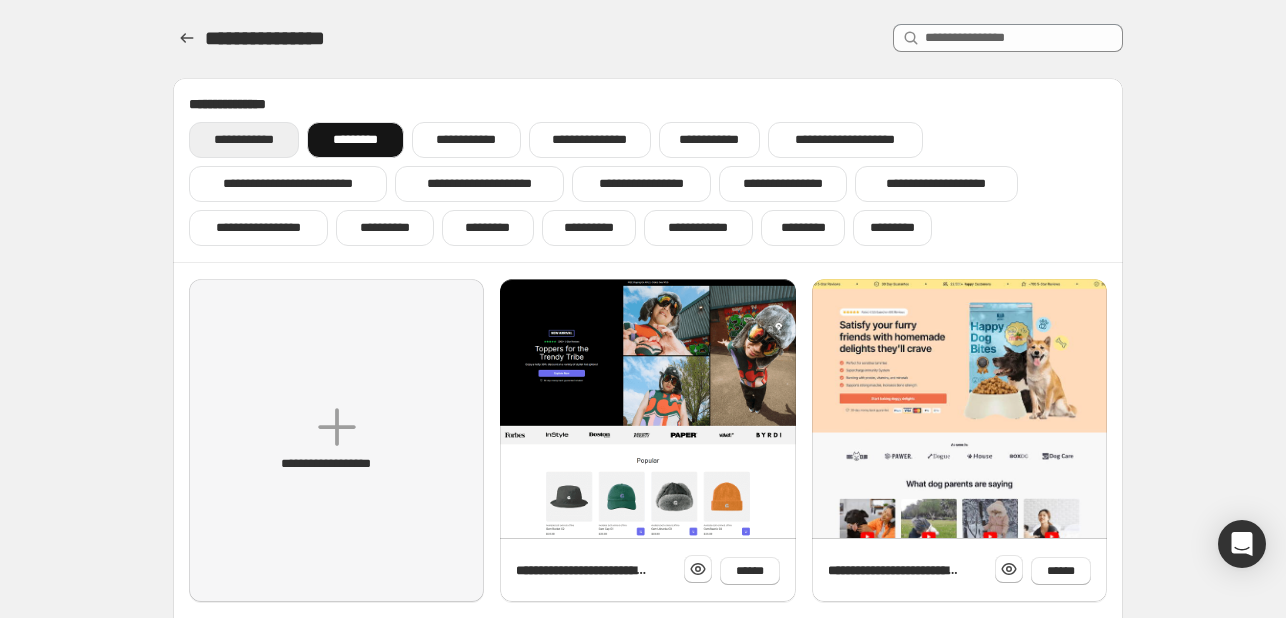 click on "**********" at bounding box center [244, 140] 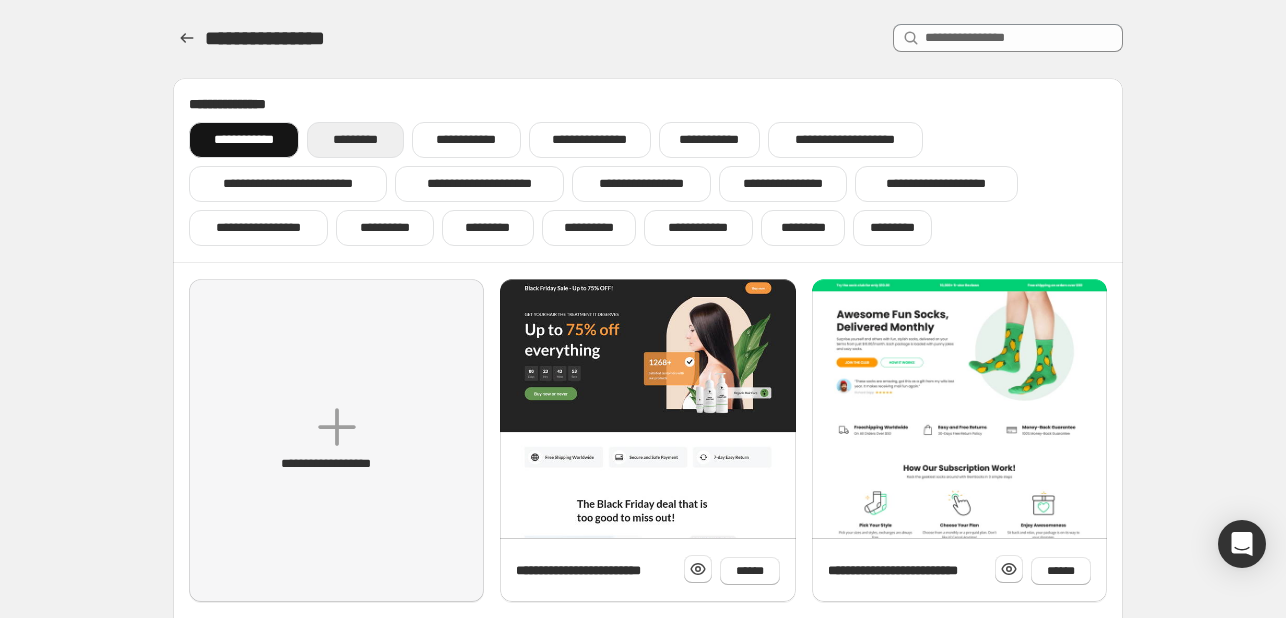 click on "*********" at bounding box center [355, 140] 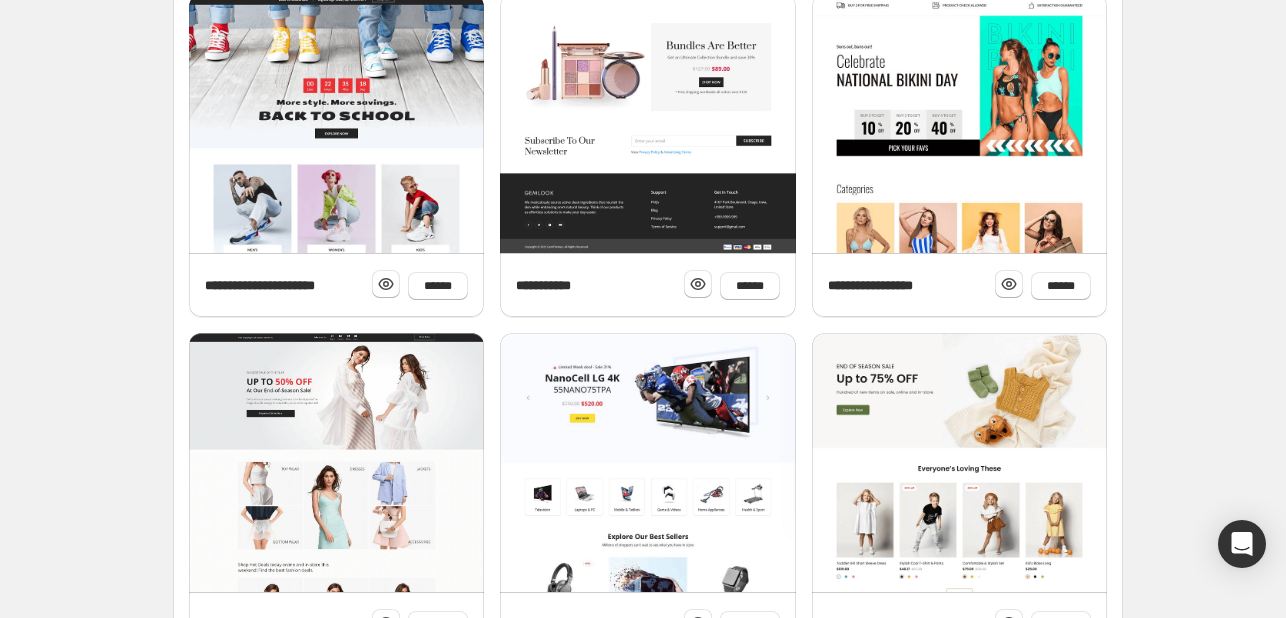 scroll, scrollTop: 822, scrollLeft: 0, axis: vertical 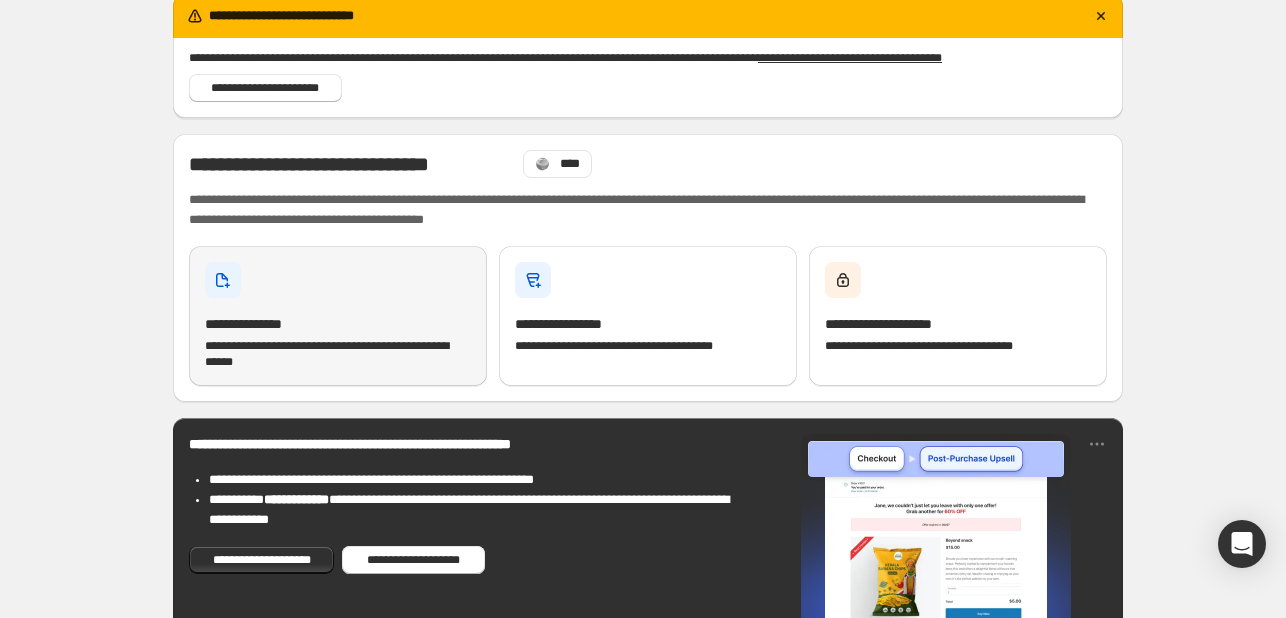 click on "**********" at bounding box center (338, 316) 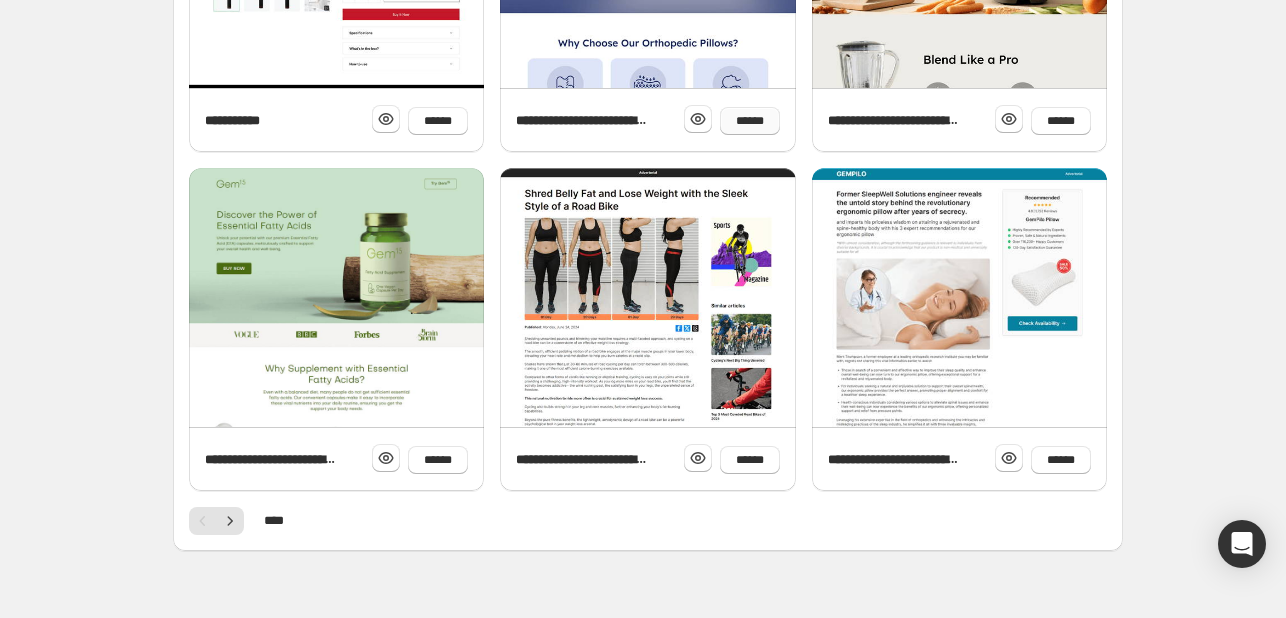 scroll, scrollTop: 822, scrollLeft: 0, axis: vertical 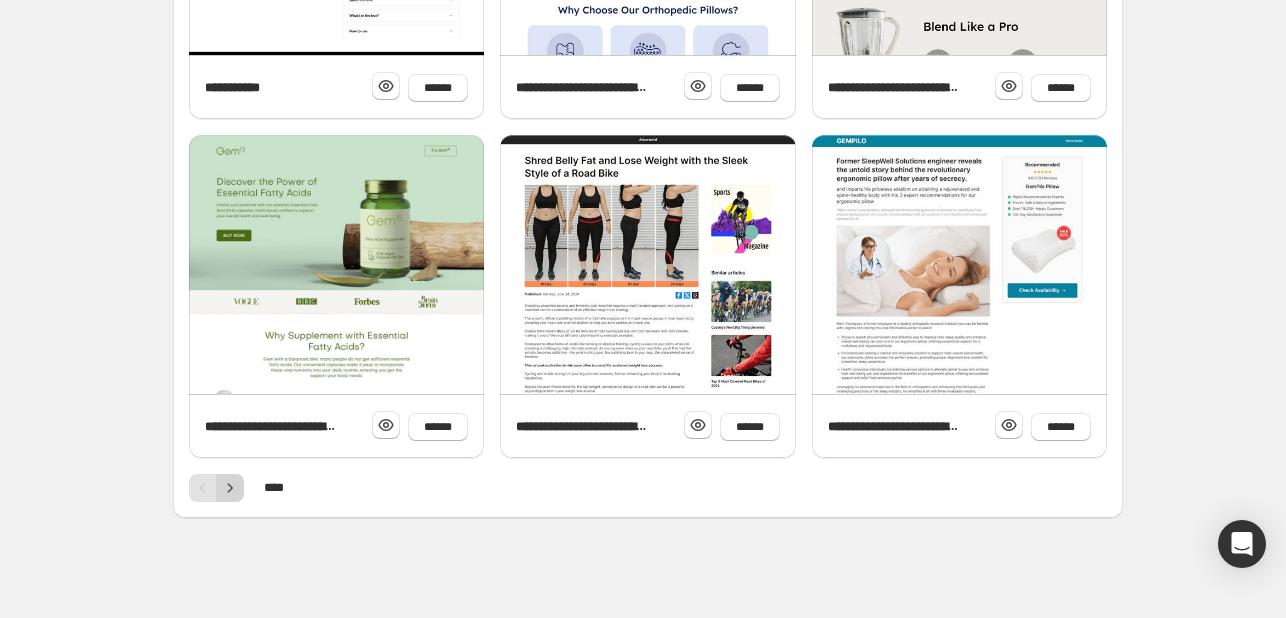 click 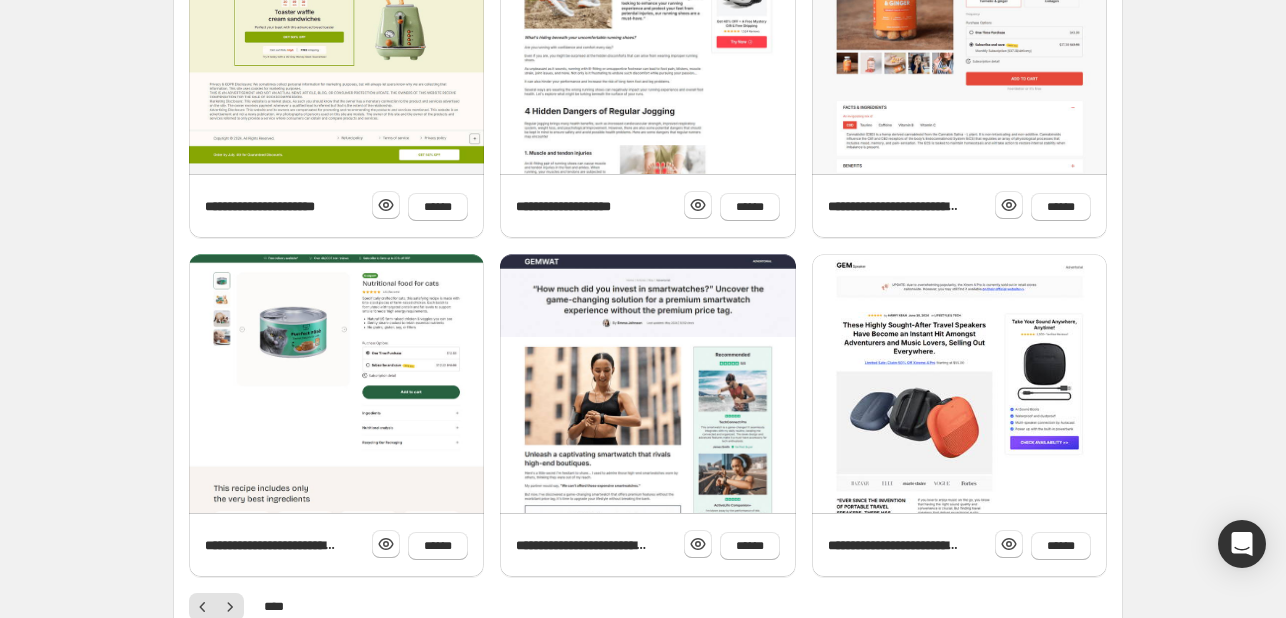 scroll, scrollTop: 822, scrollLeft: 0, axis: vertical 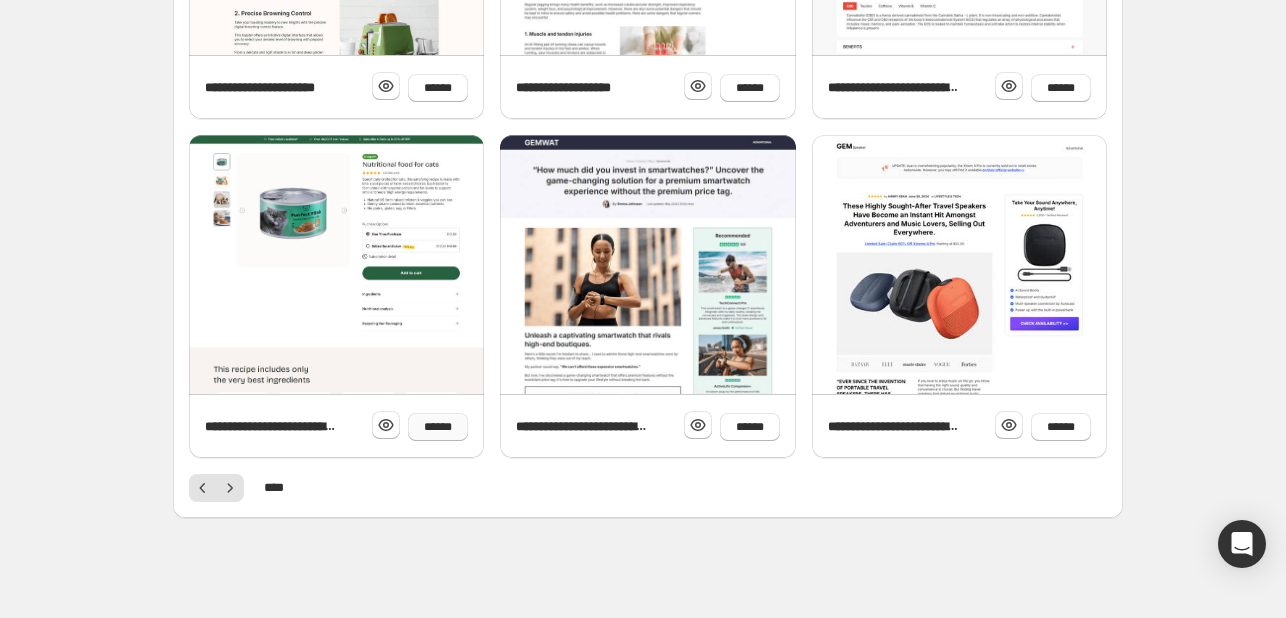 click on "******" at bounding box center [438, 427] 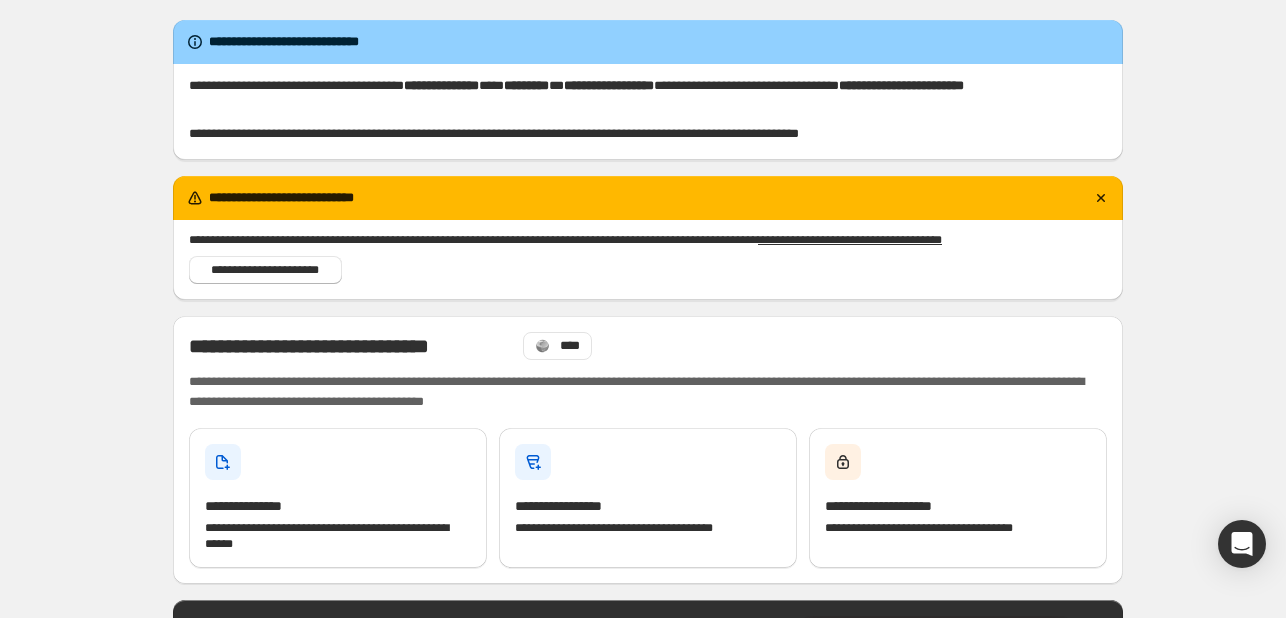 scroll, scrollTop: 199, scrollLeft: 0, axis: vertical 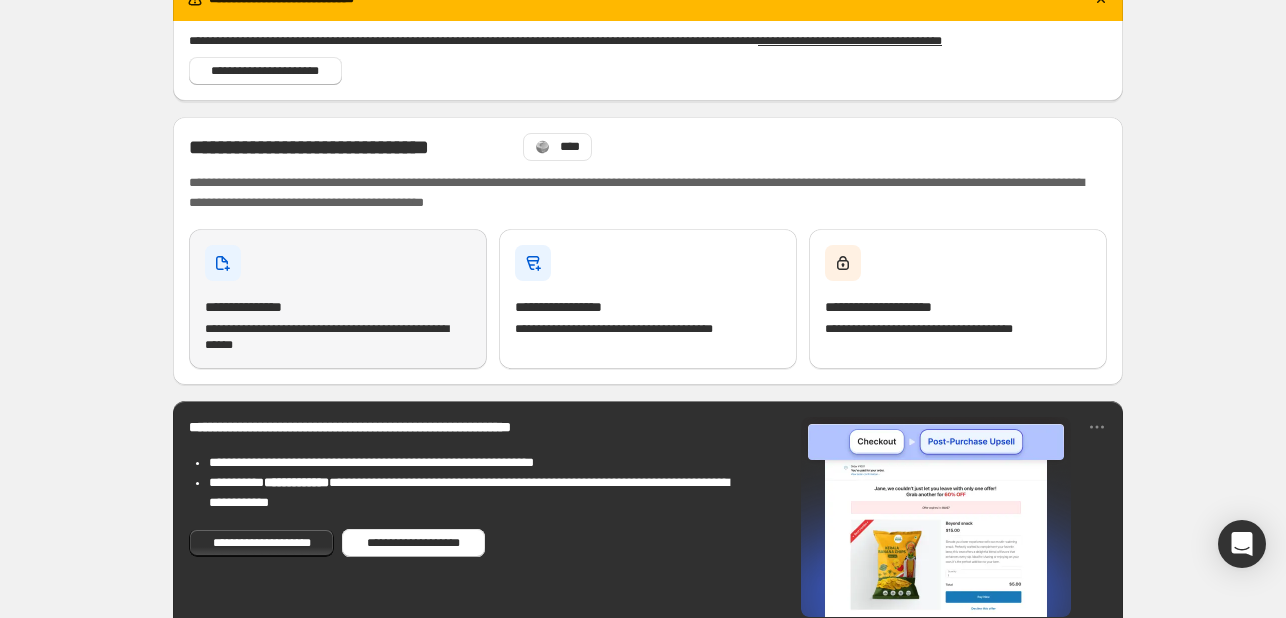 click on "**********" at bounding box center [338, 299] 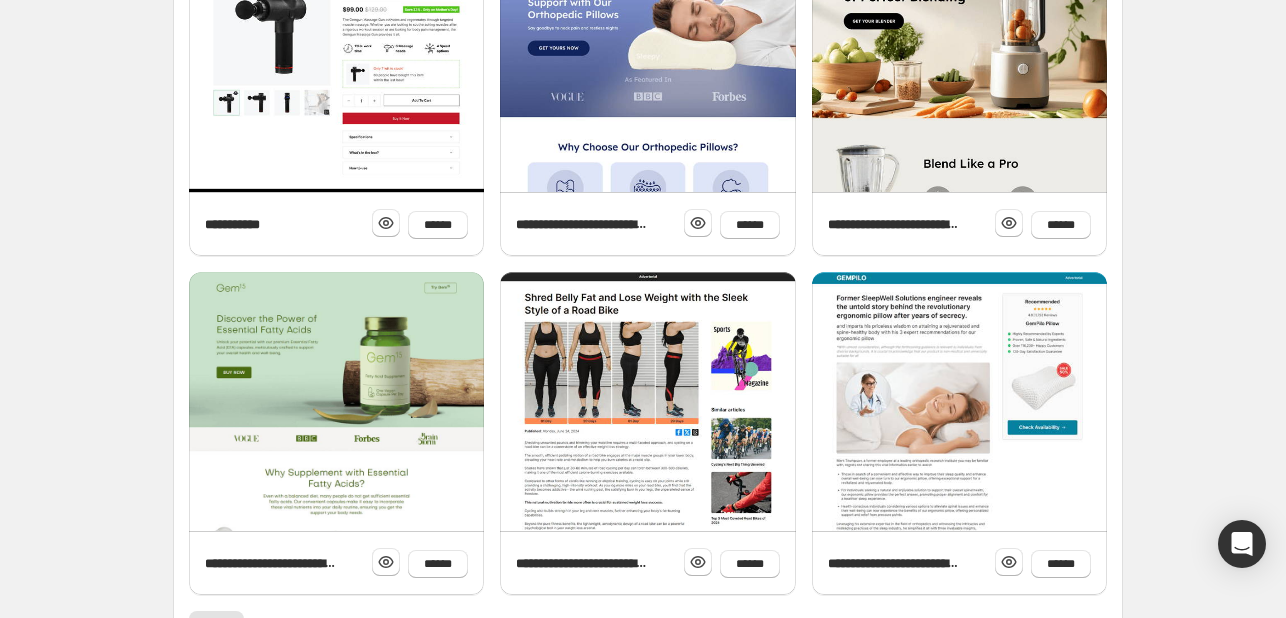 scroll, scrollTop: 822, scrollLeft: 0, axis: vertical 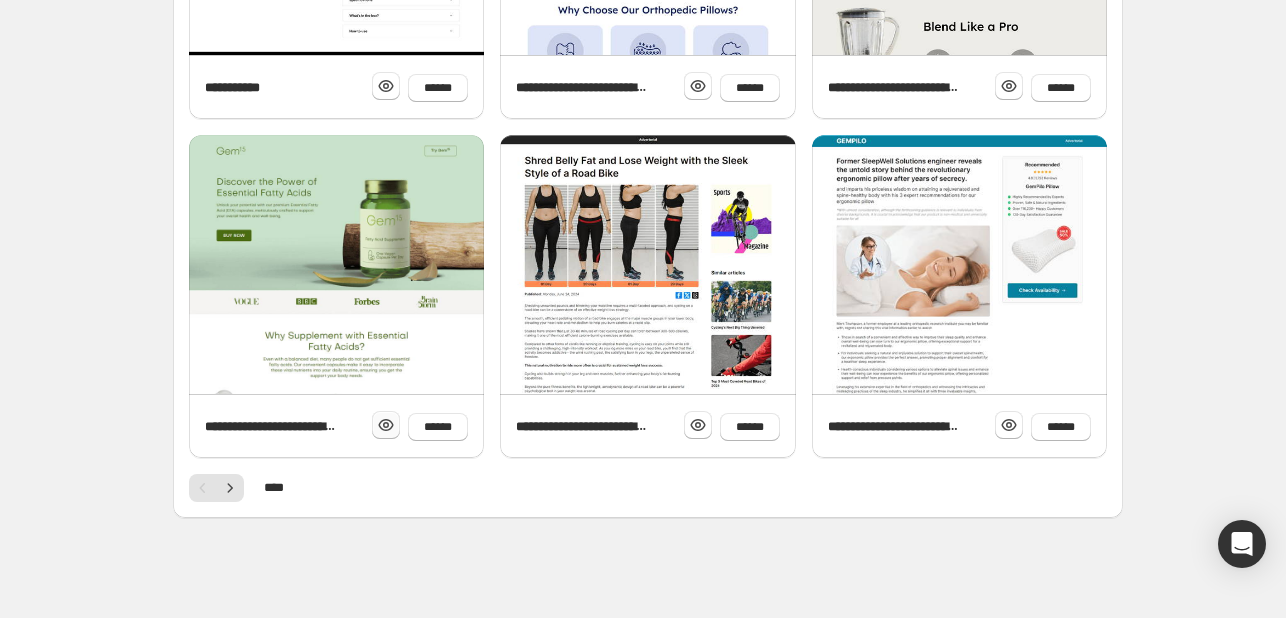 click 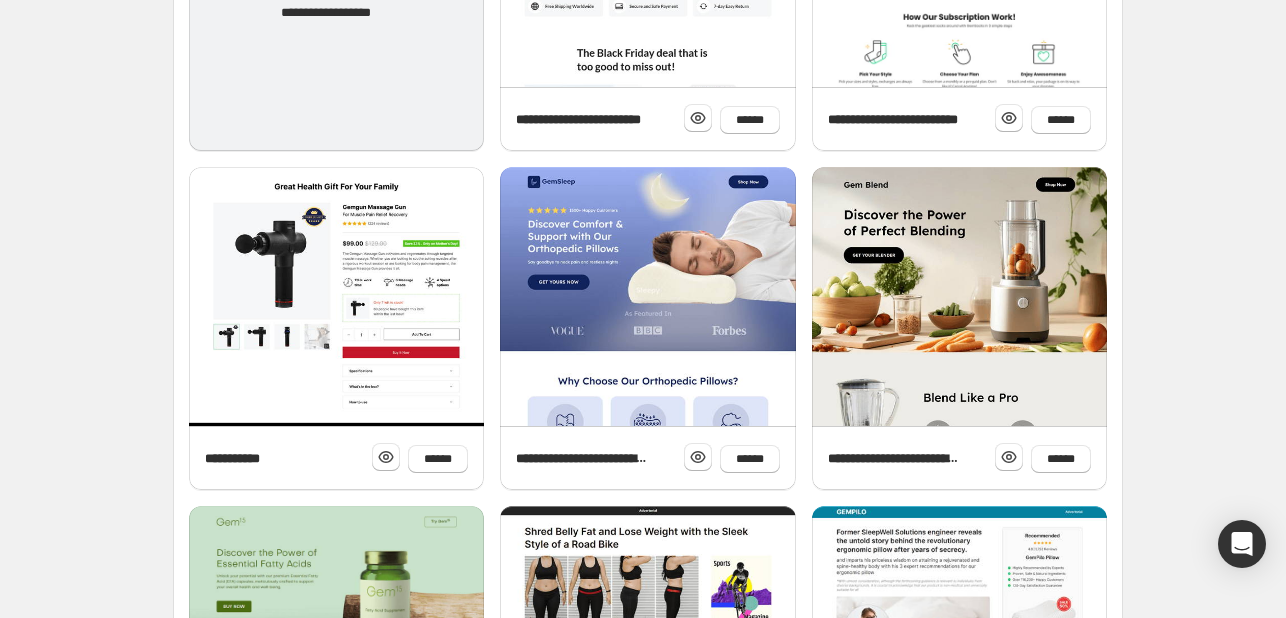 scroll, scrollTop: 822, scrollLeft: 0, axis: vertical 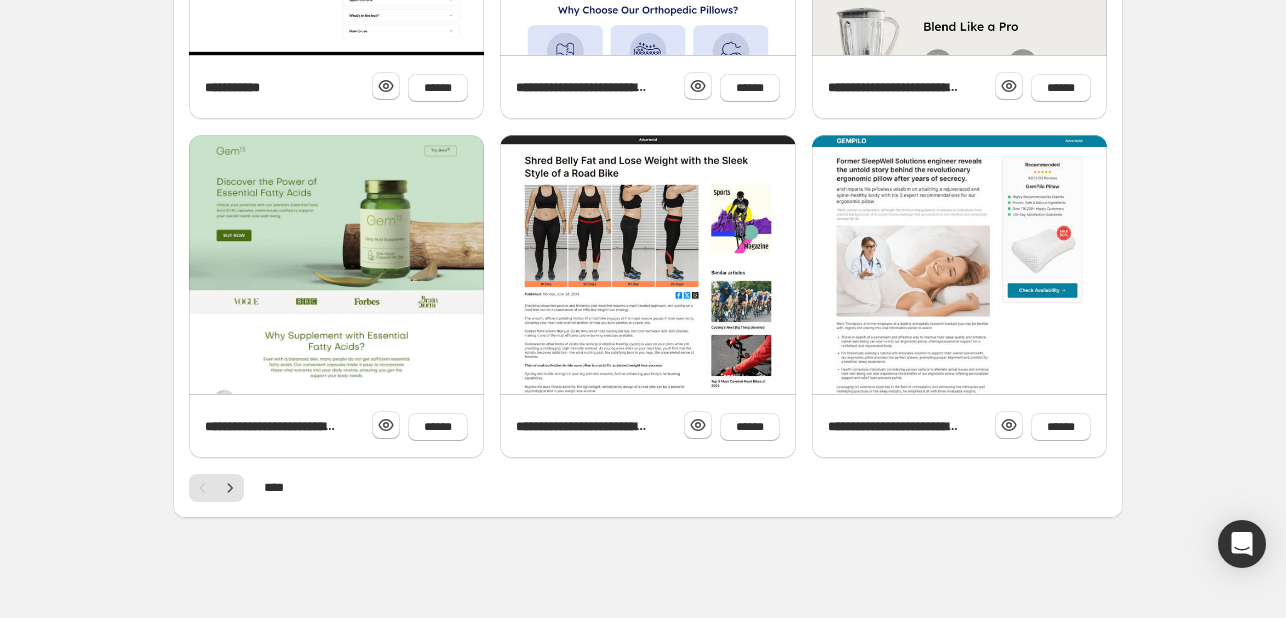click on "****" at bounding box center [276, 488] 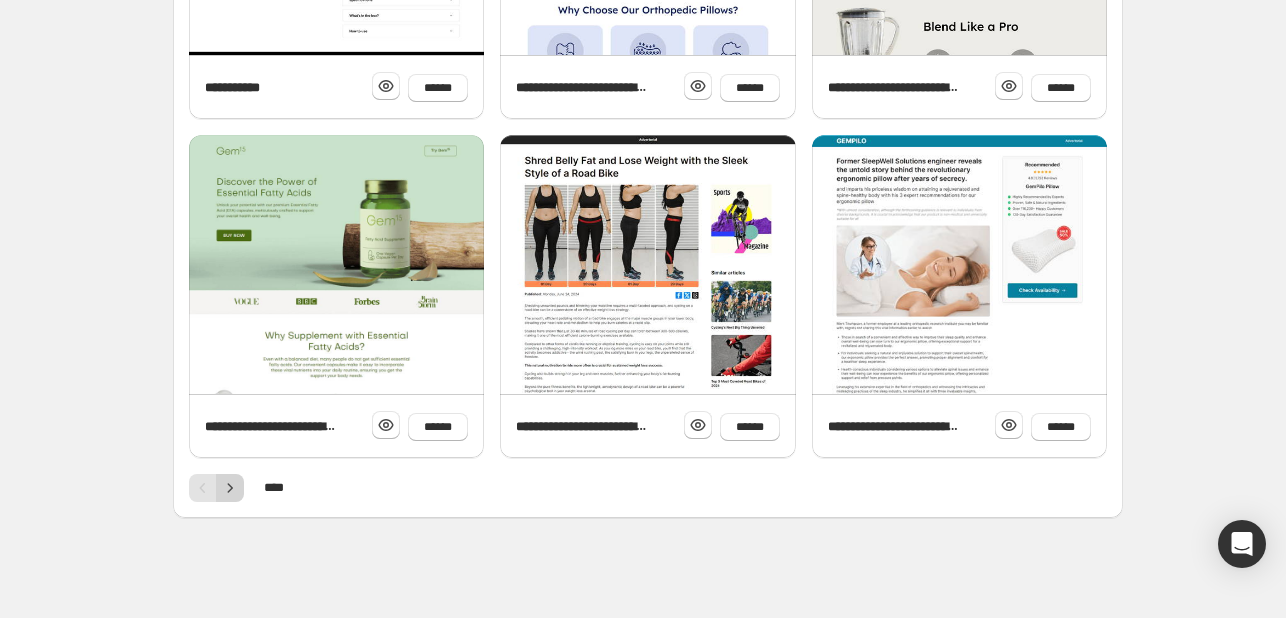 click 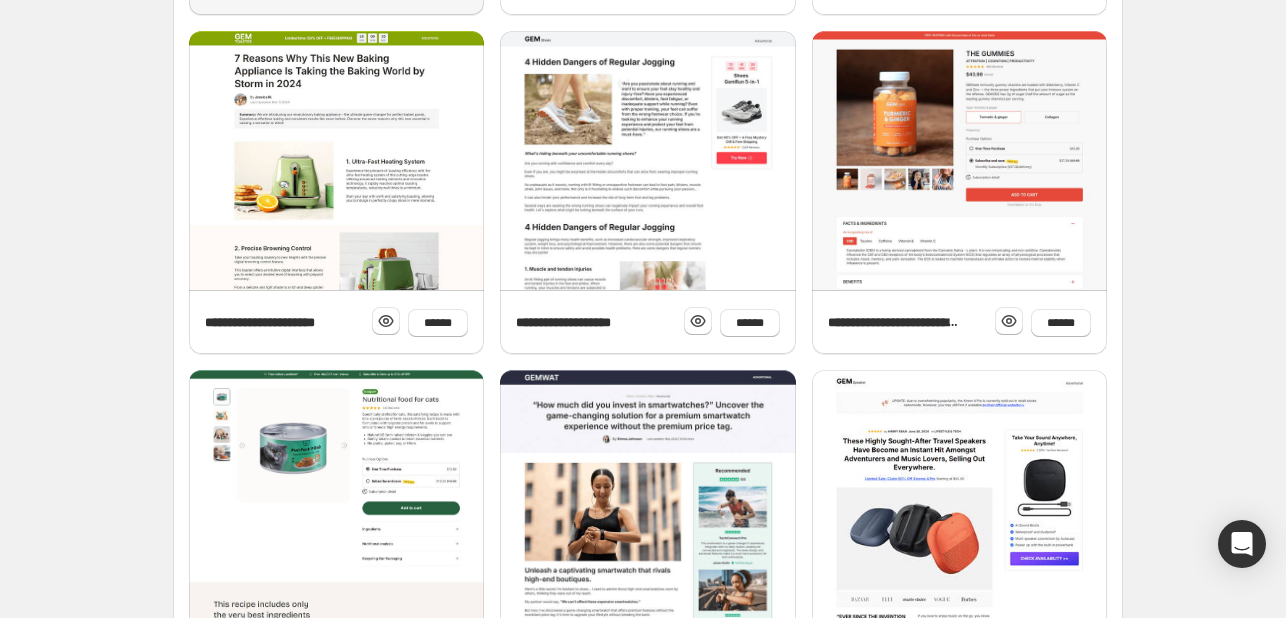 scroll, scrollTop: 822, scrollLeft: 0, axis: vertical 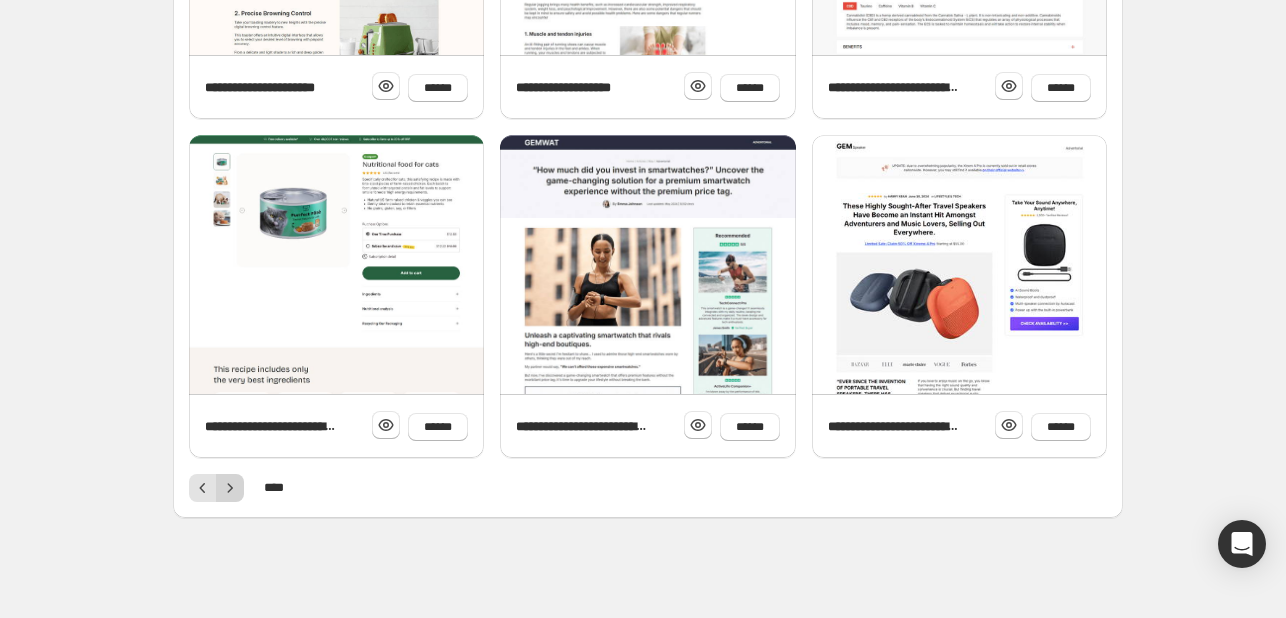 click 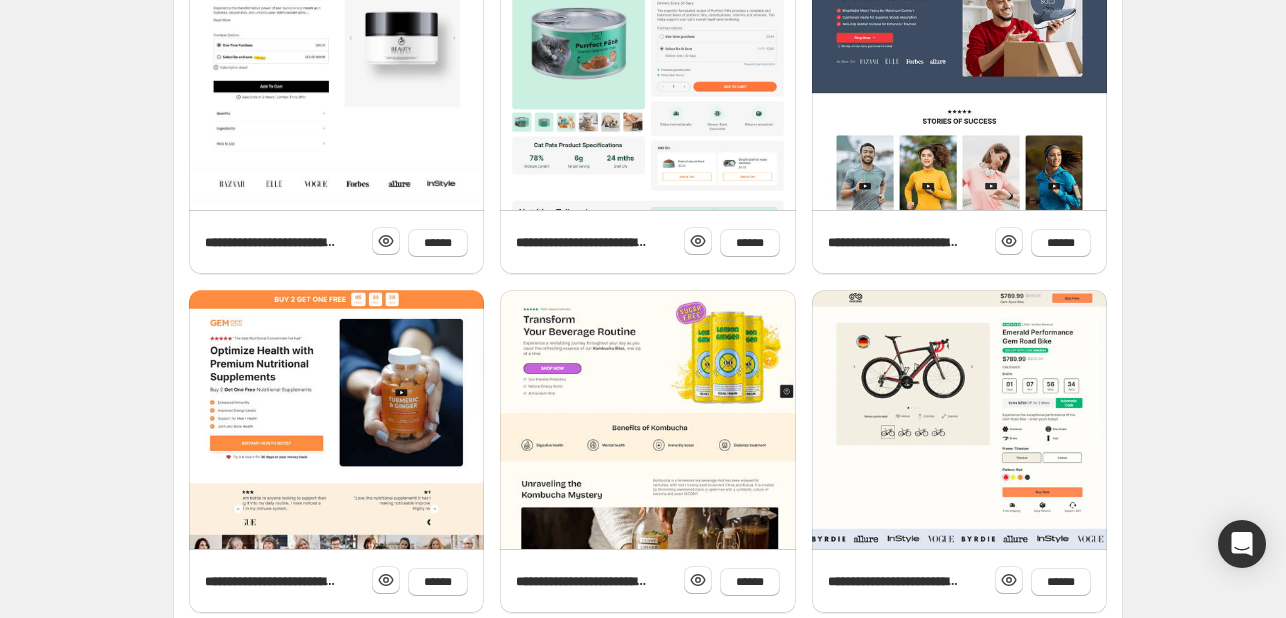 scroll, scrollTop: 668, scrollLeft: 0, axis: vertical 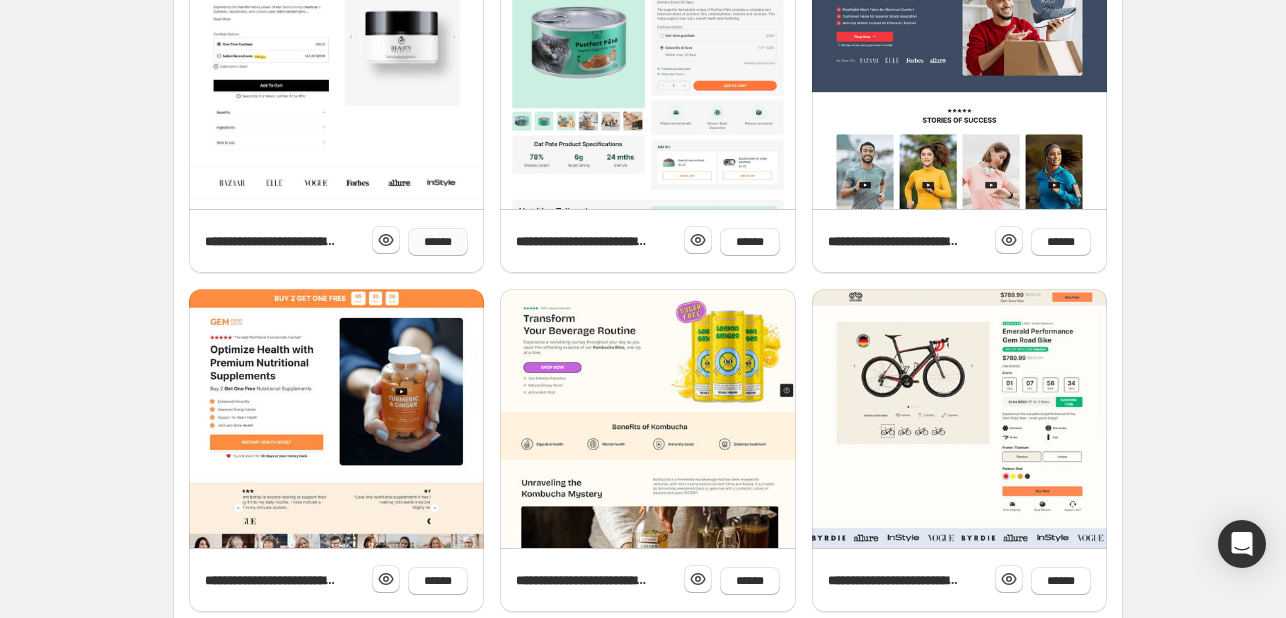click on "******" at bounding box center [438, 242] 